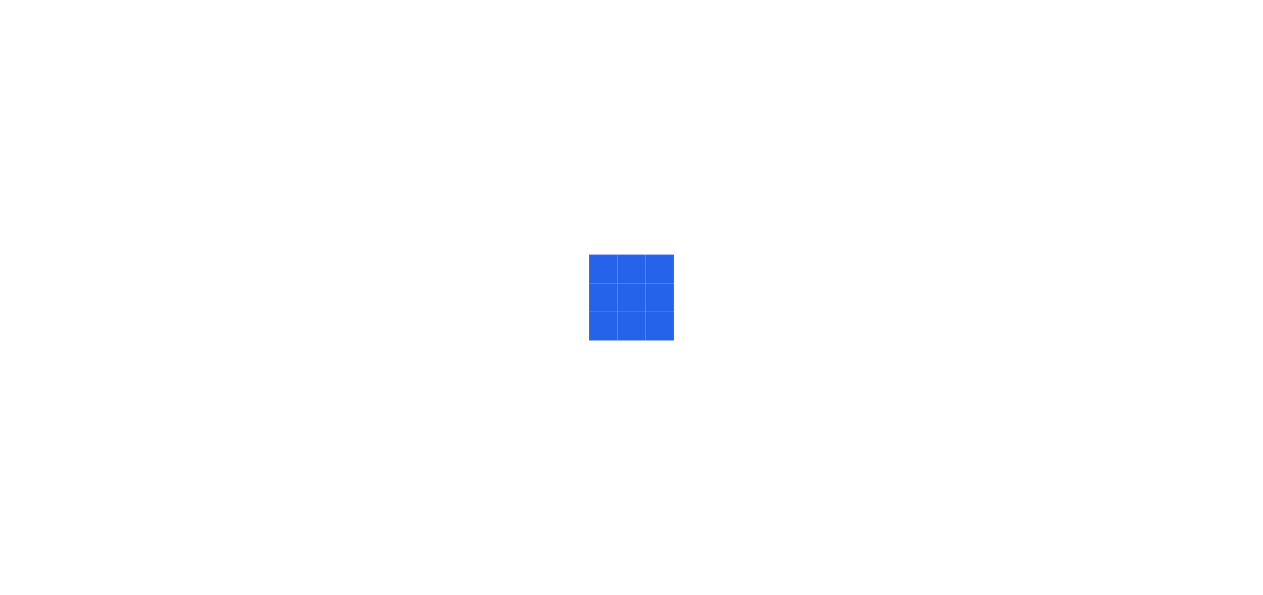 scroll, scrollTop: 0, scrollLeft: 0, axis: both 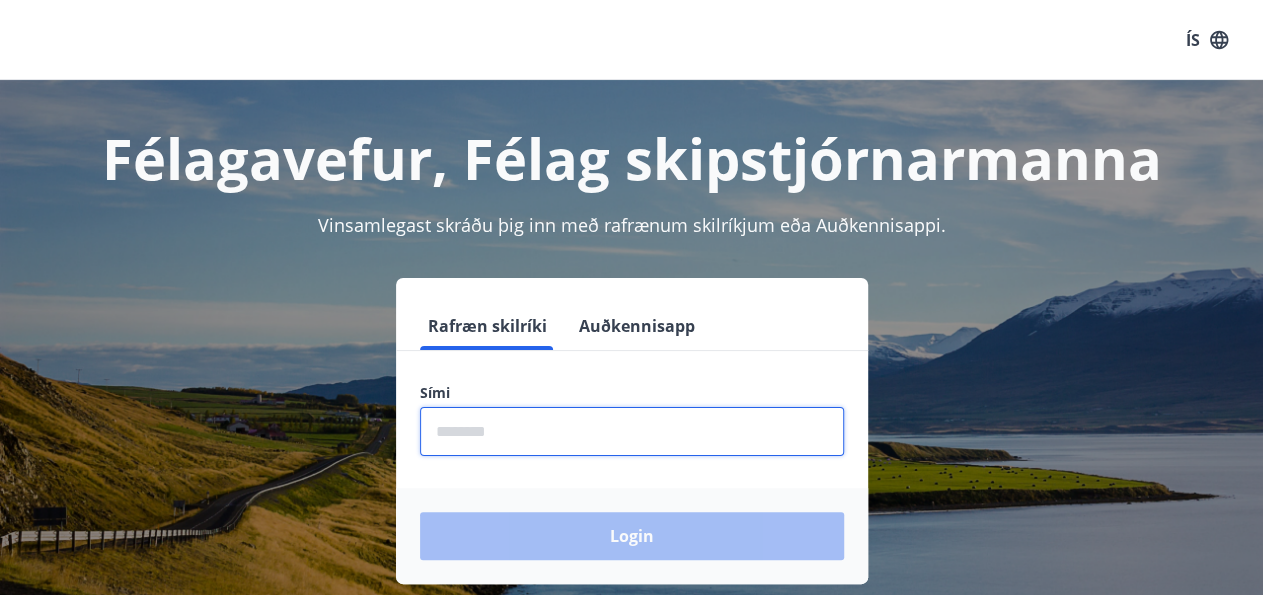 click at bounding box center (632, 431) 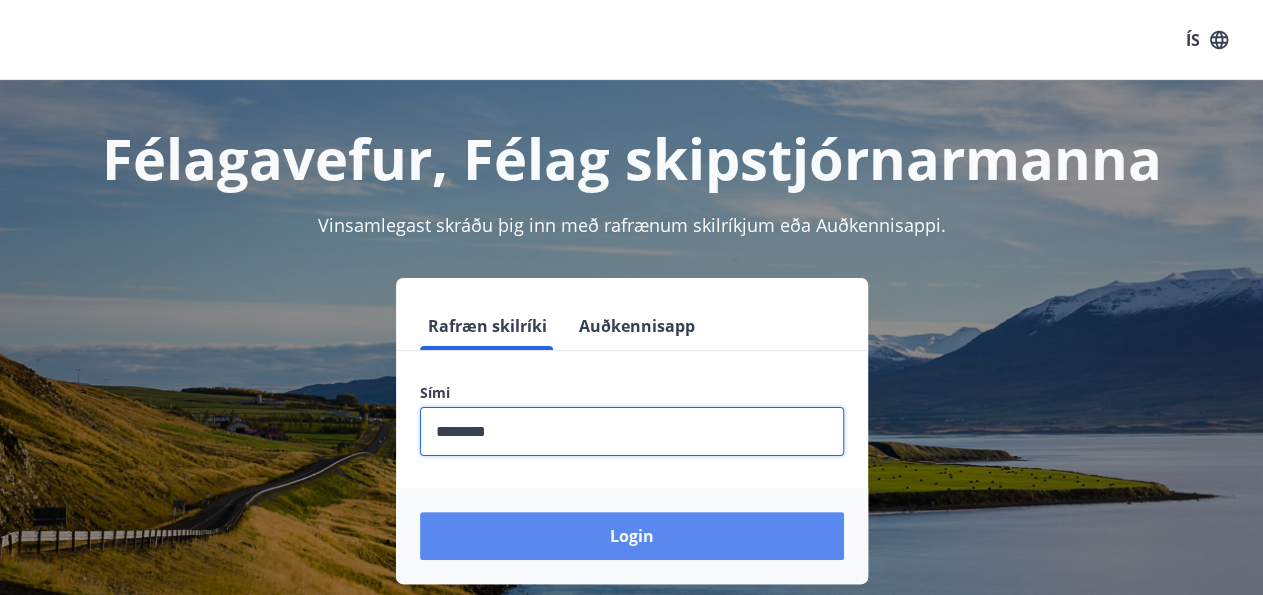 type on "********" 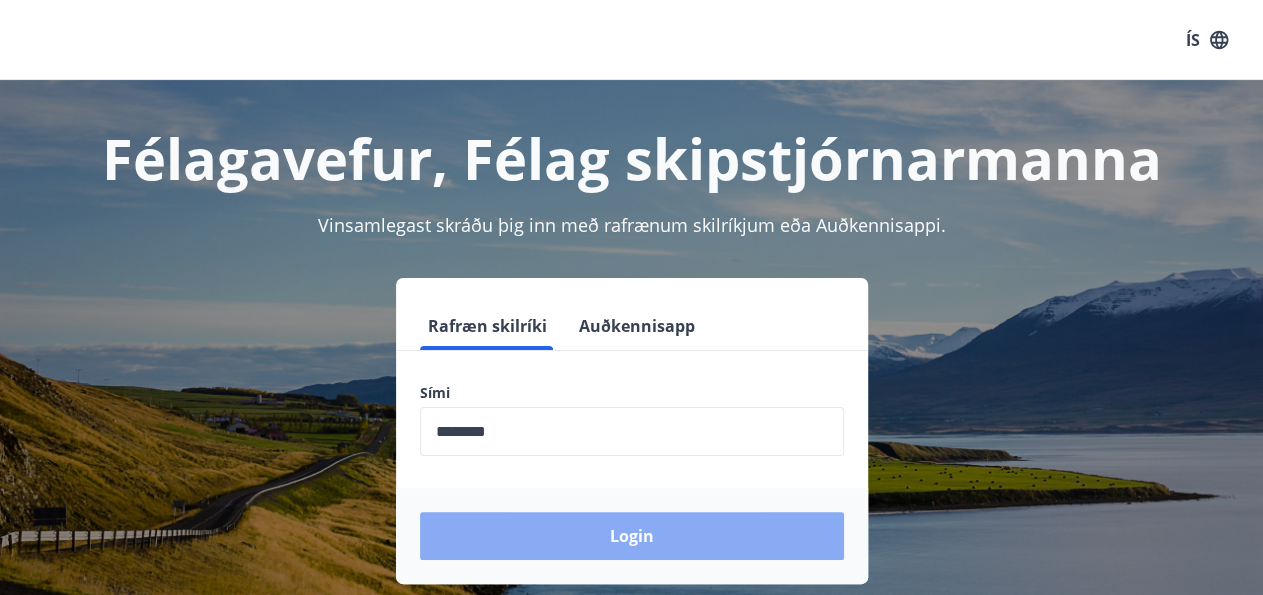 click on "Login" at bounding box center [632, 536] 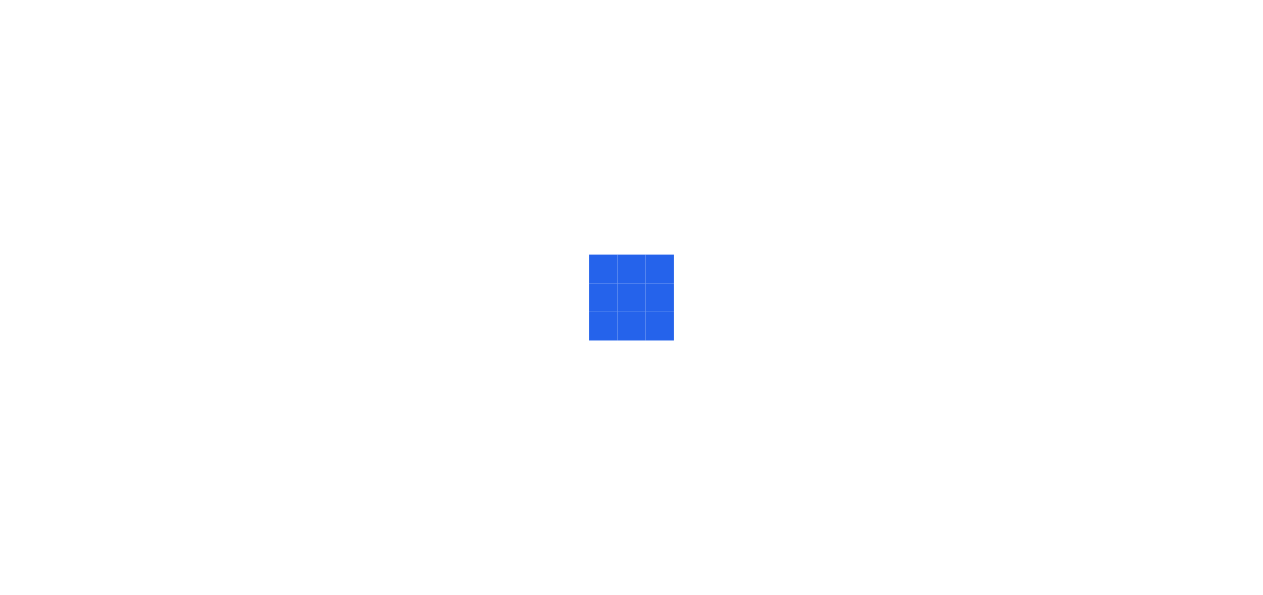 scroll, scrollTop: 0, scrollLeft: 0, axis: both 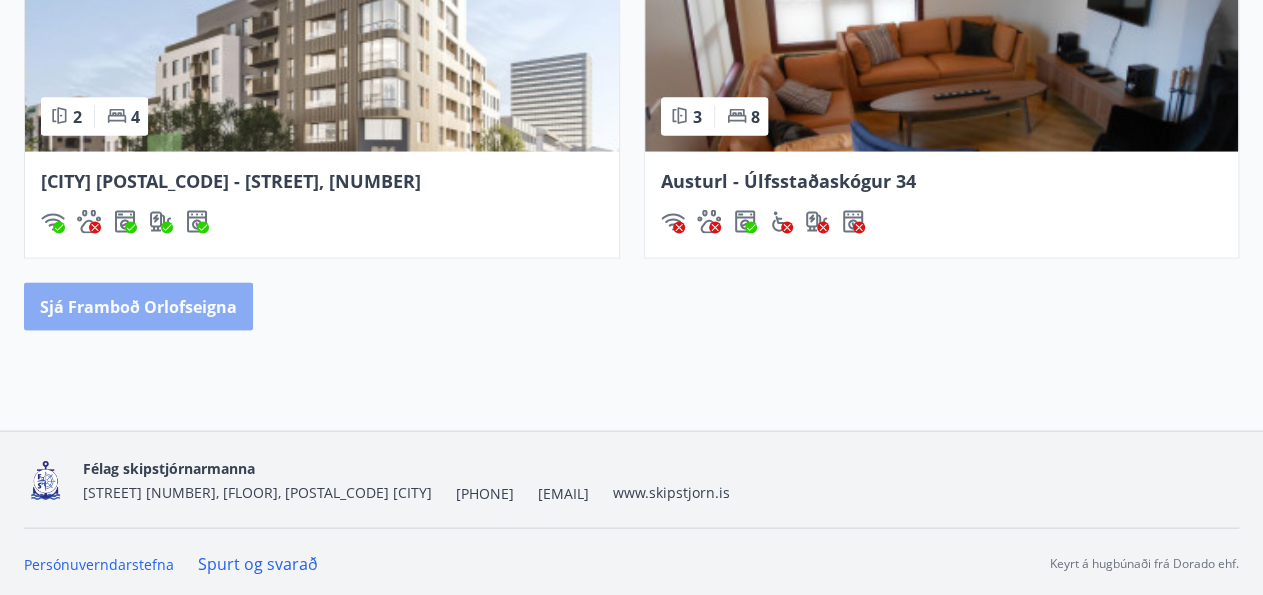 click on "Sjá framboð orlofseigna" at bounding box center (138, 307) 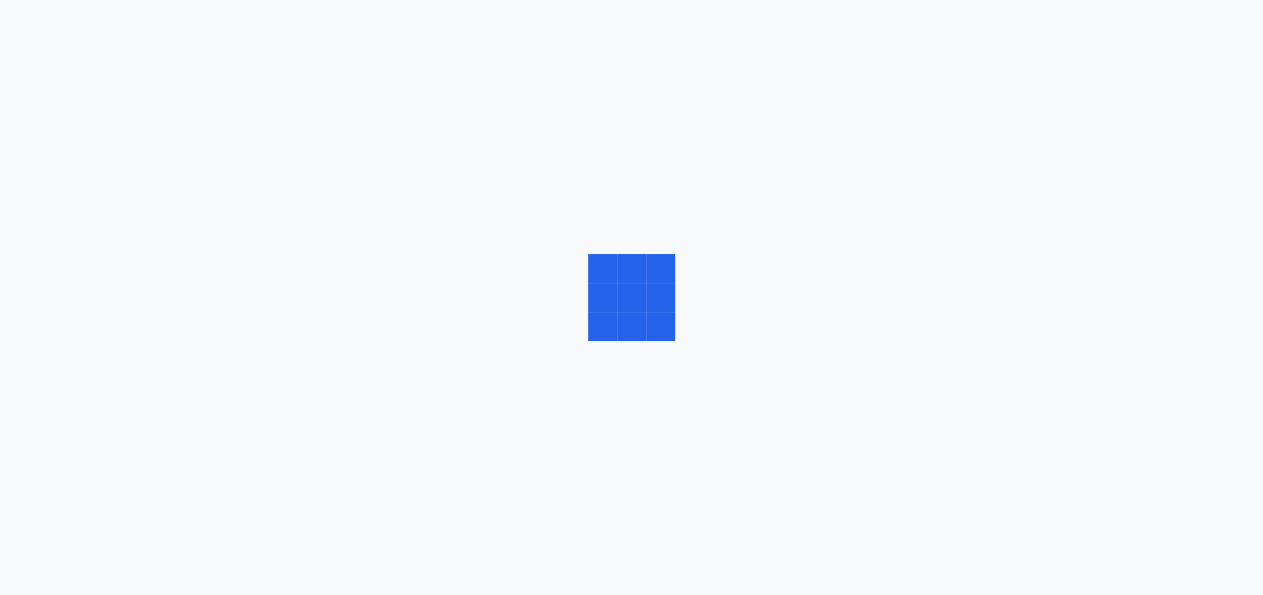 scroll, scrollTop: 0, scrollLeft: 0, axis: both 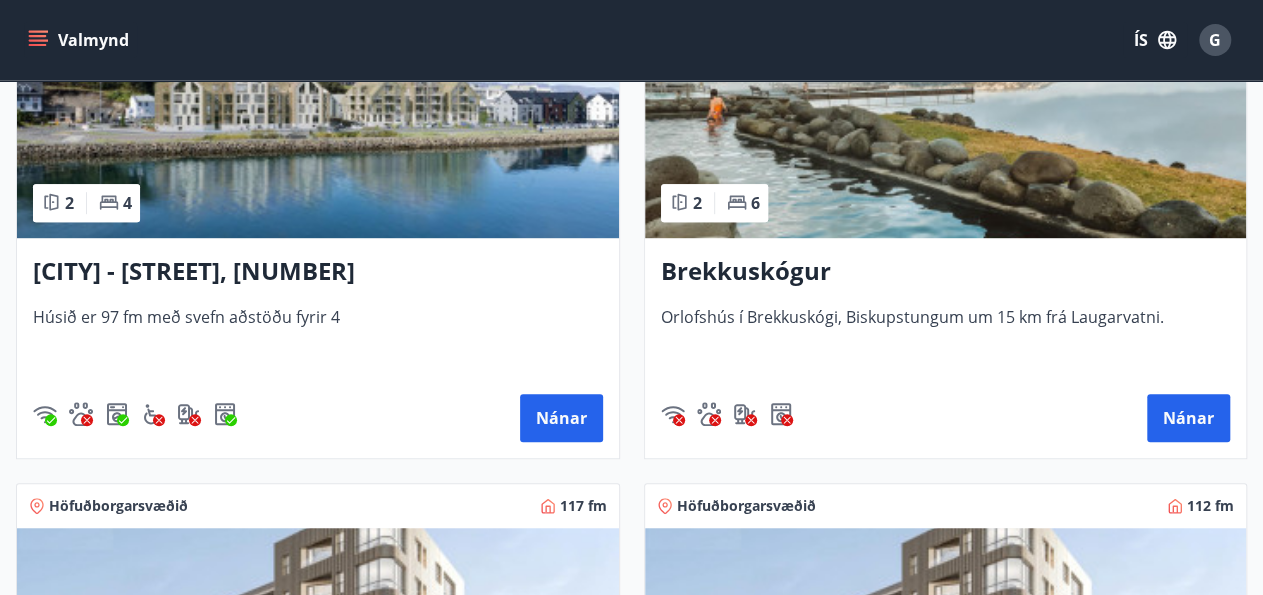 click at bounding box center (318, 112) 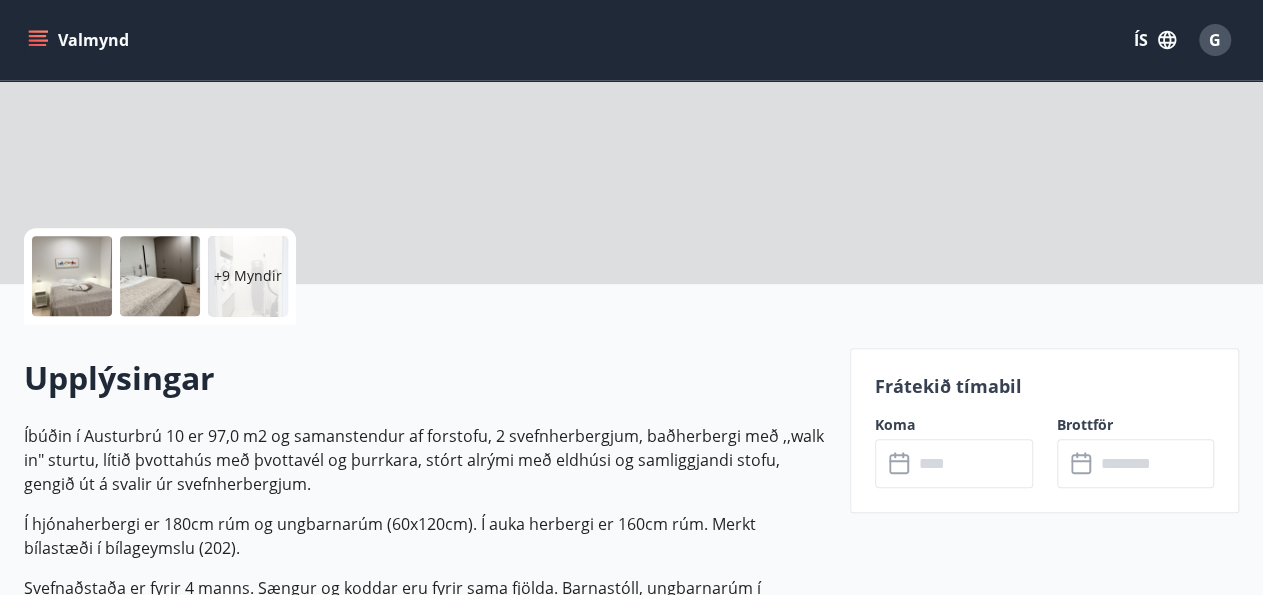 scroll, scrollTop: 0, scrollLeft: 0, axis: both 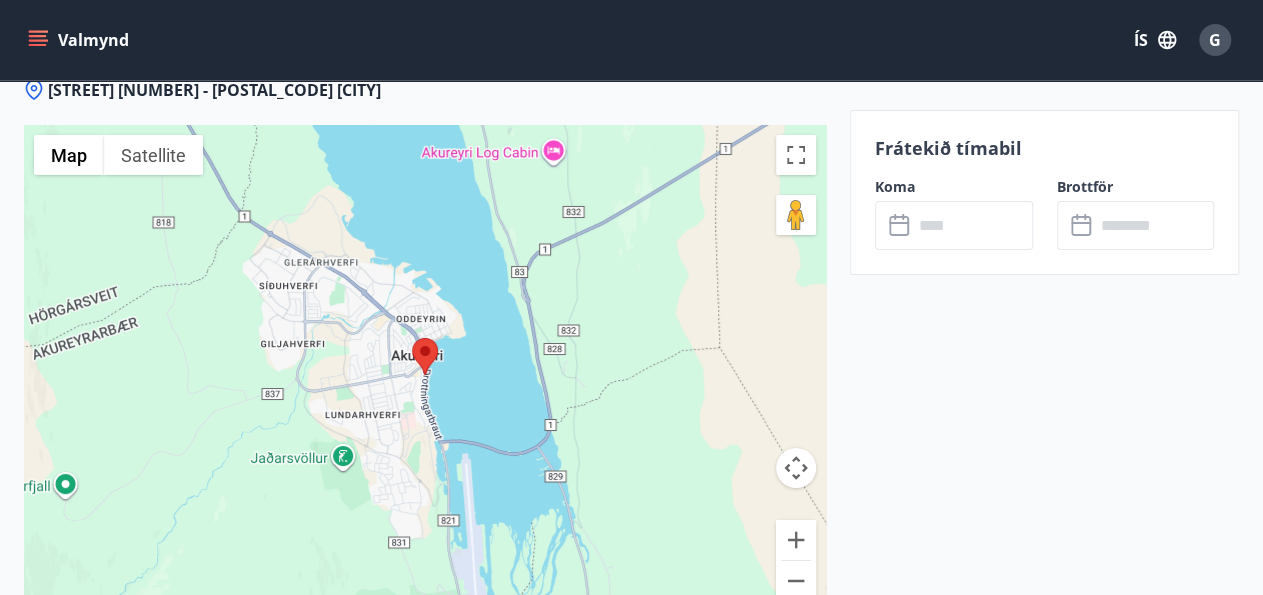 click 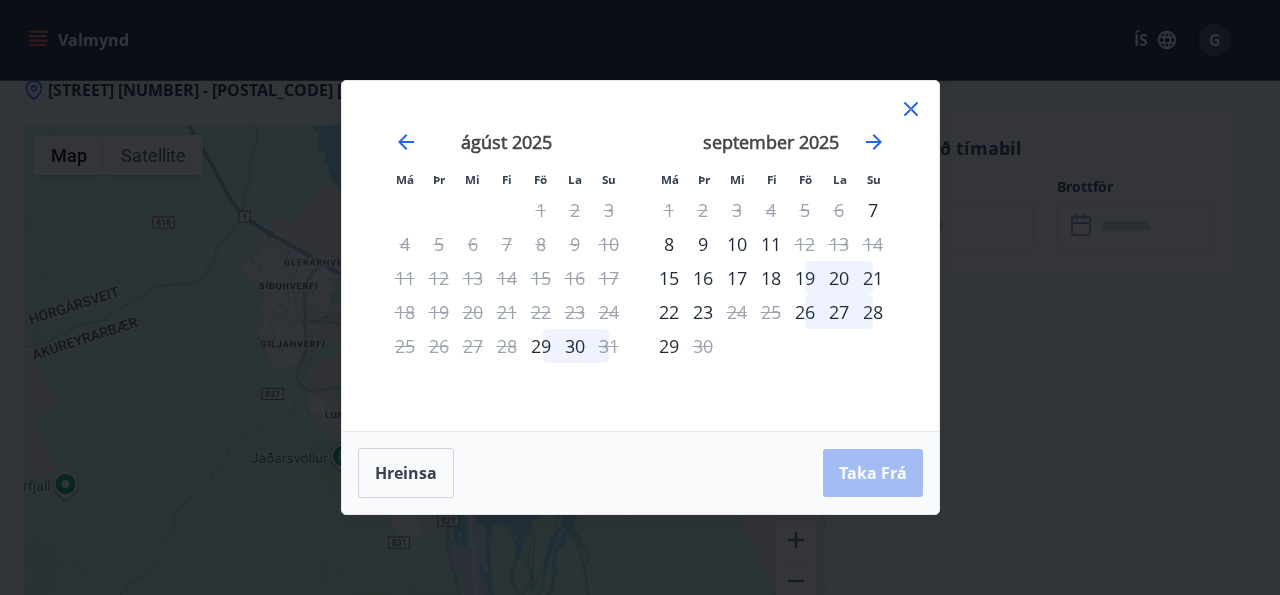 click 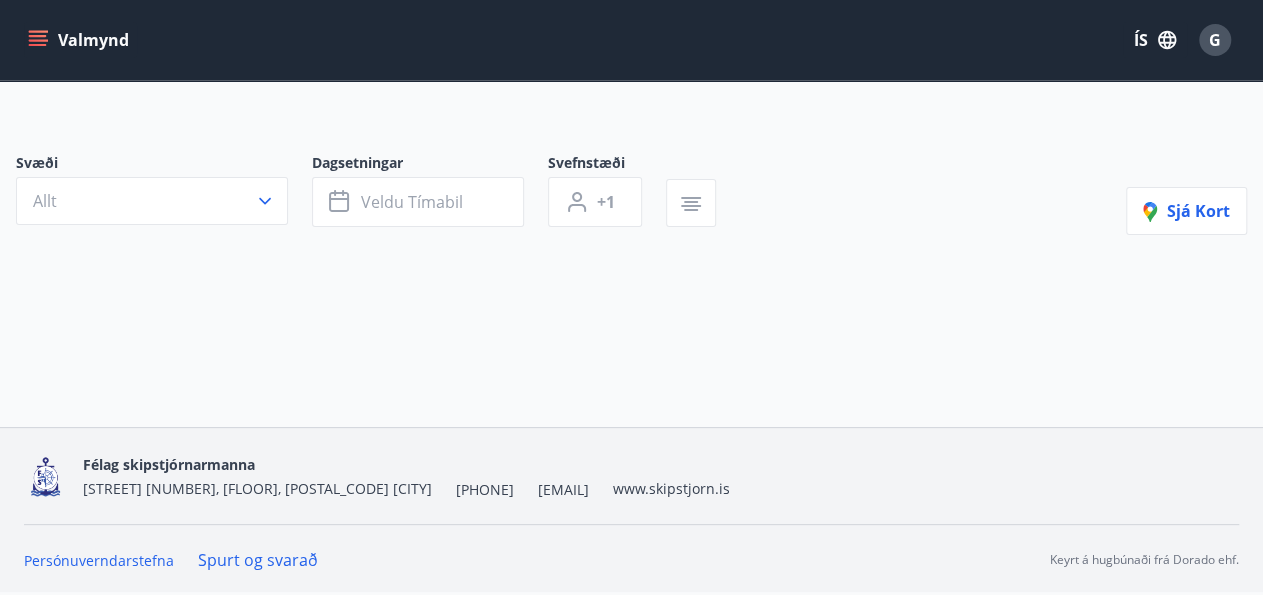 scroll, scrollTop: 0, scrollLeft: 0, axis: both 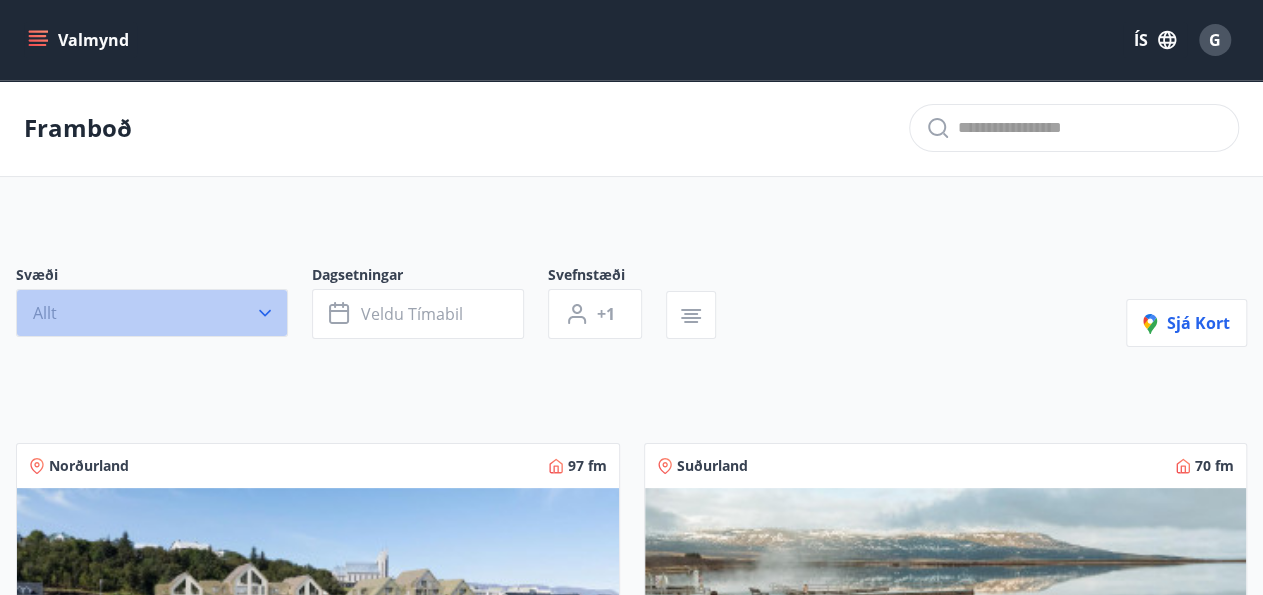click 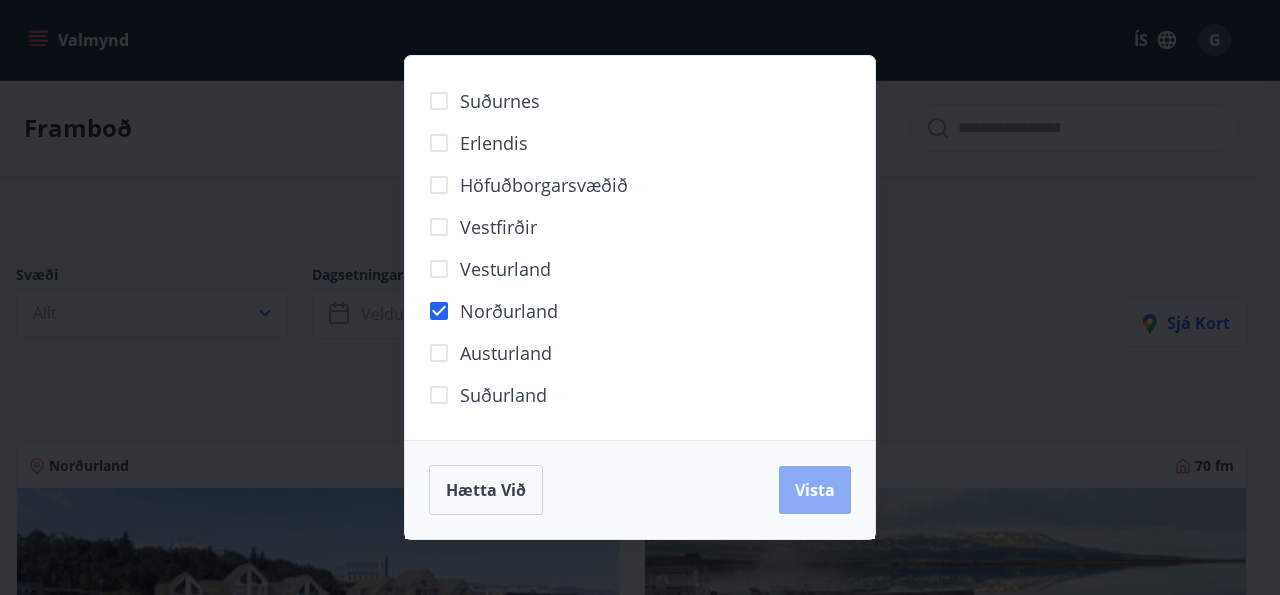 click on "Vista" at bounding box center (815, 490) 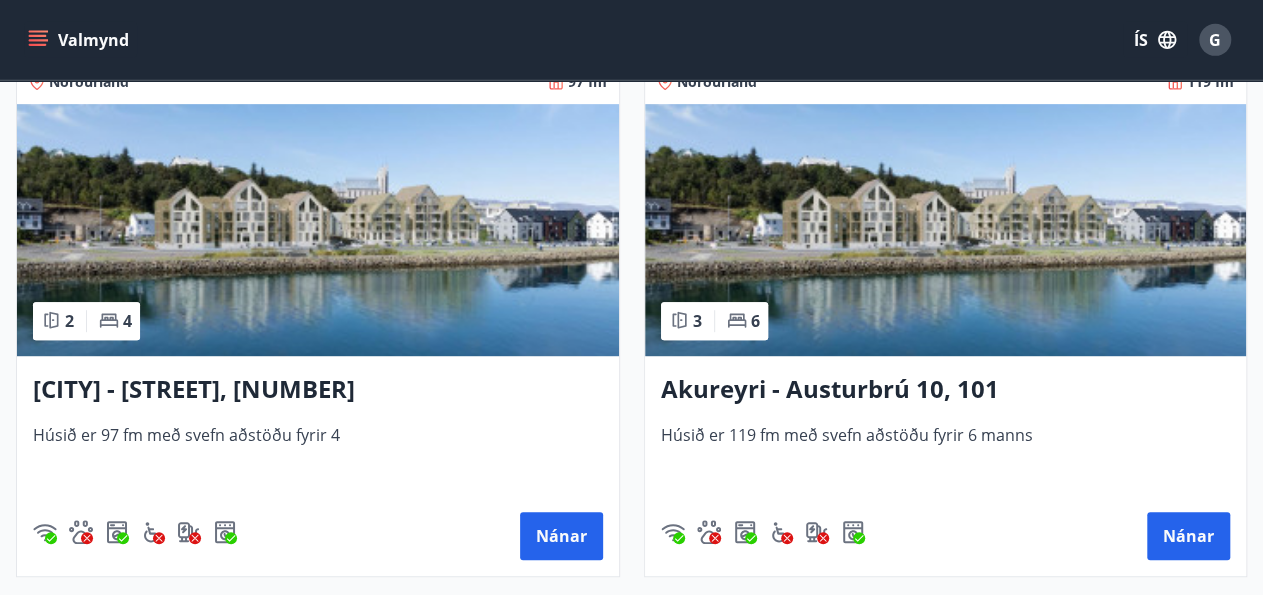 scroll, scrollTop: 433, scrollLeft: 0, axis: vertical 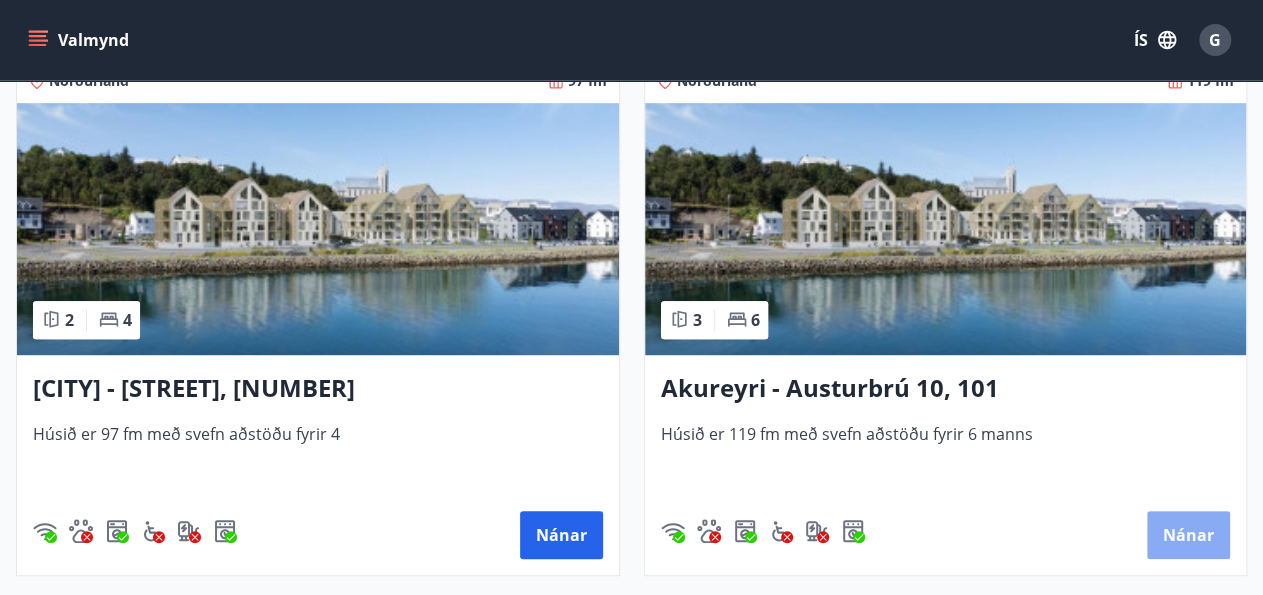 click on "Nánar" at bounding box center (1188, 535) 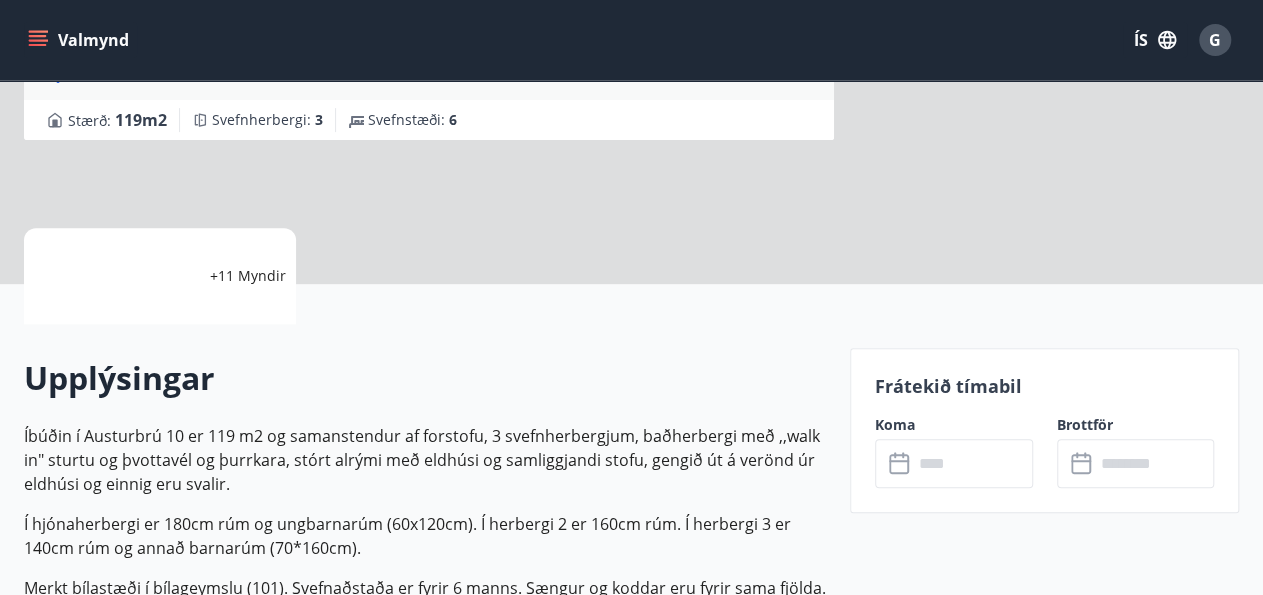 scroll, scrollTop: 0, scrollLeft: 0, axis: both 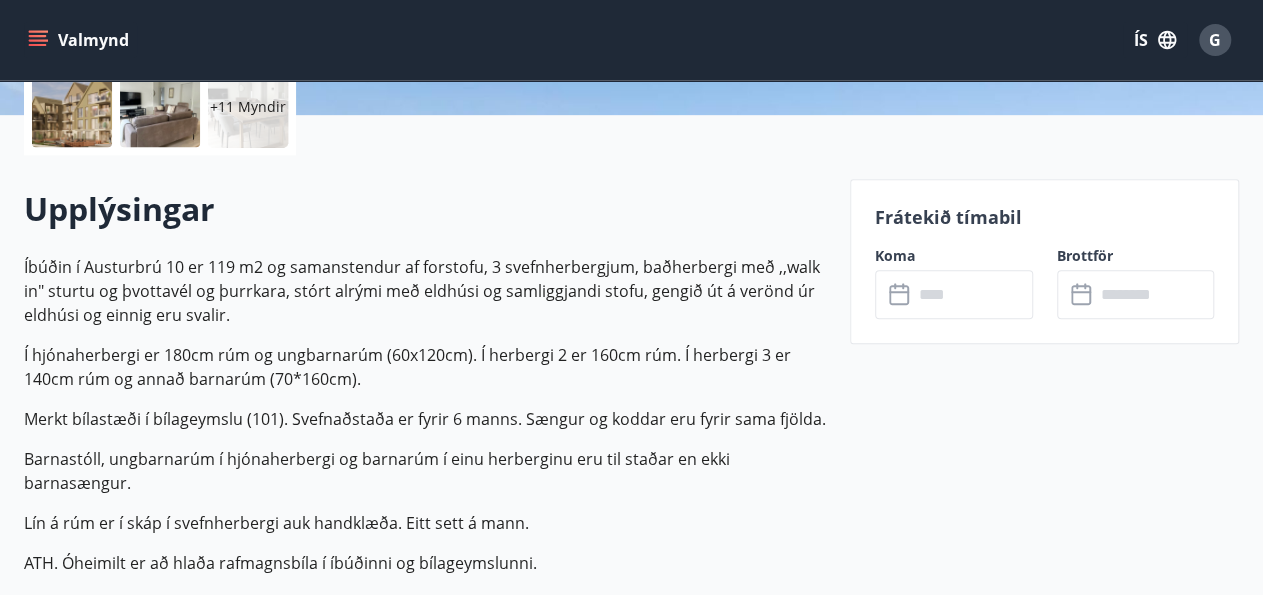 click 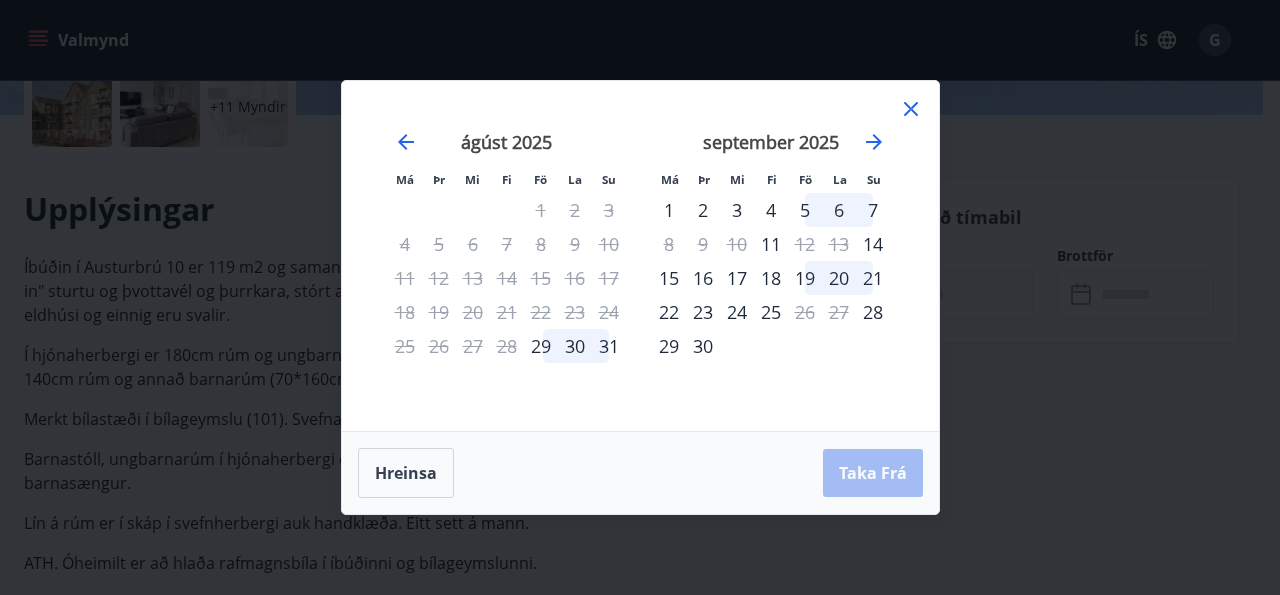 click 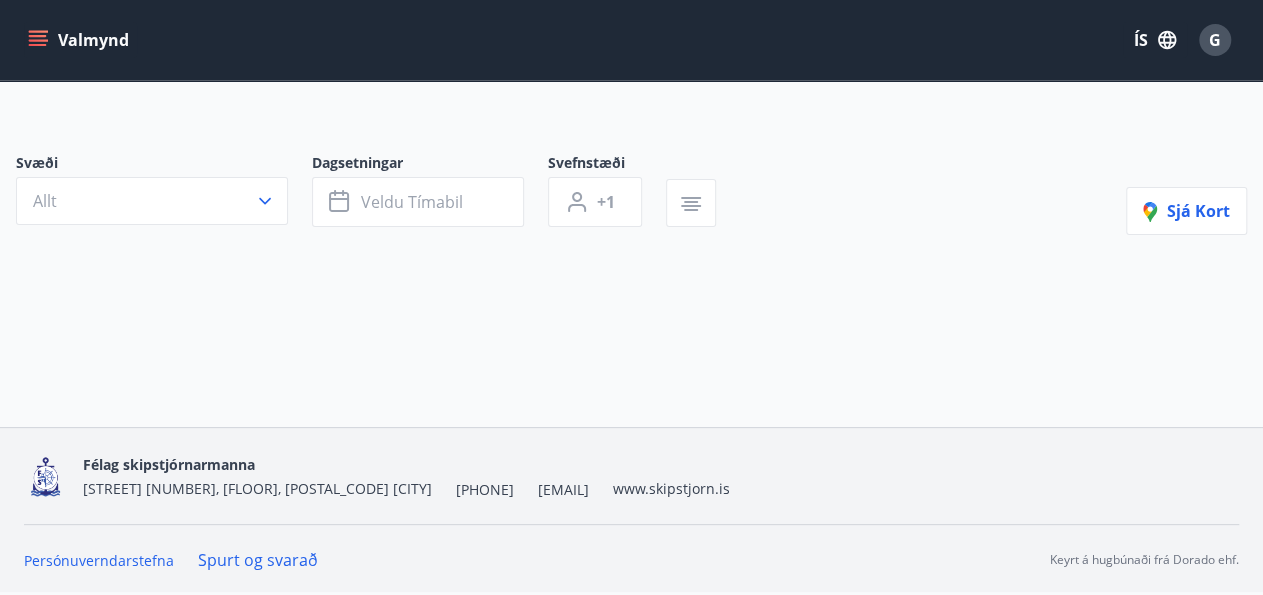 scroll, scrollTop: 0, scrollLeft: 0, axis: both 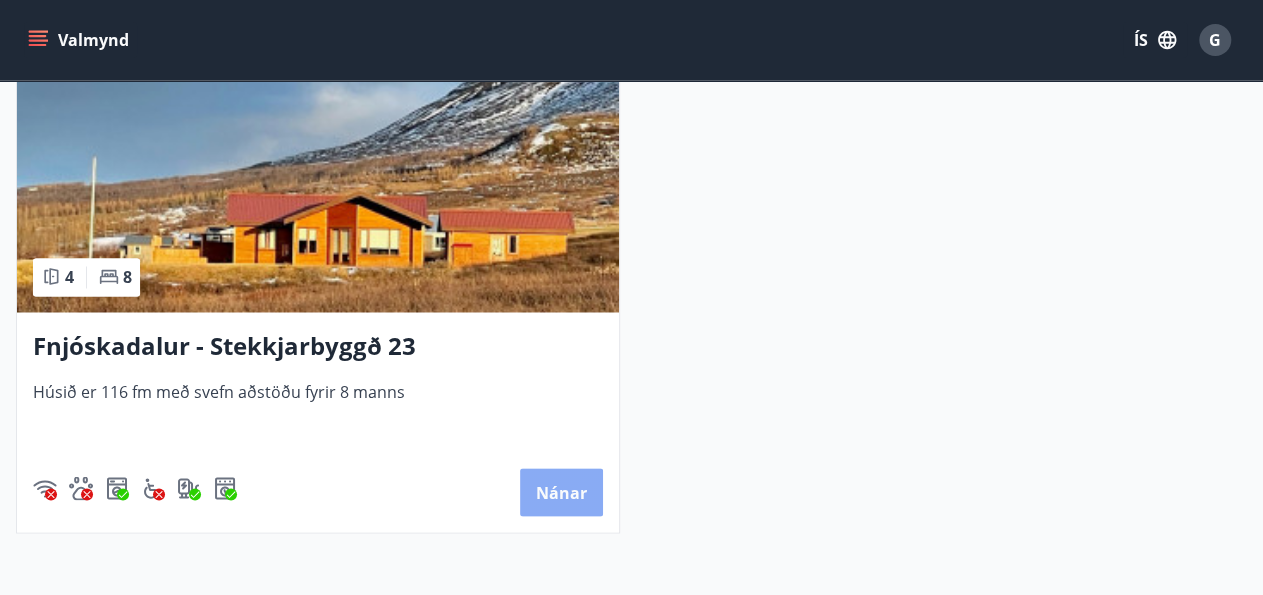 click on "Nánar" at bounding box center (561, 492) 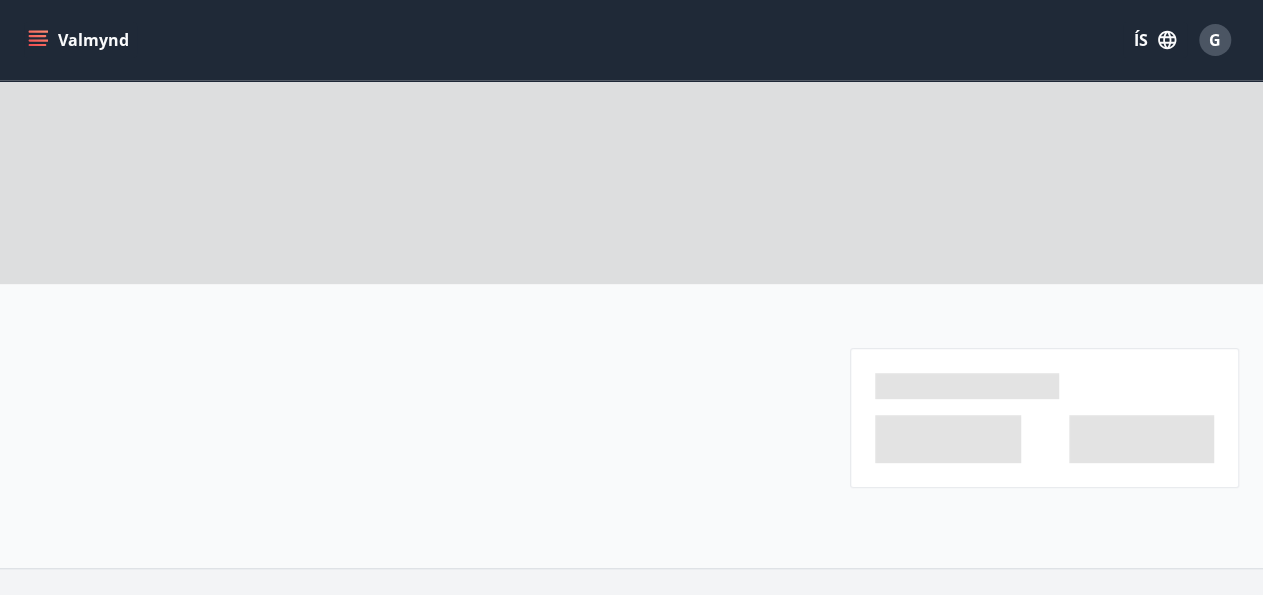 scroll, scrollTop: 0, scrollLeft: 0, axis: both 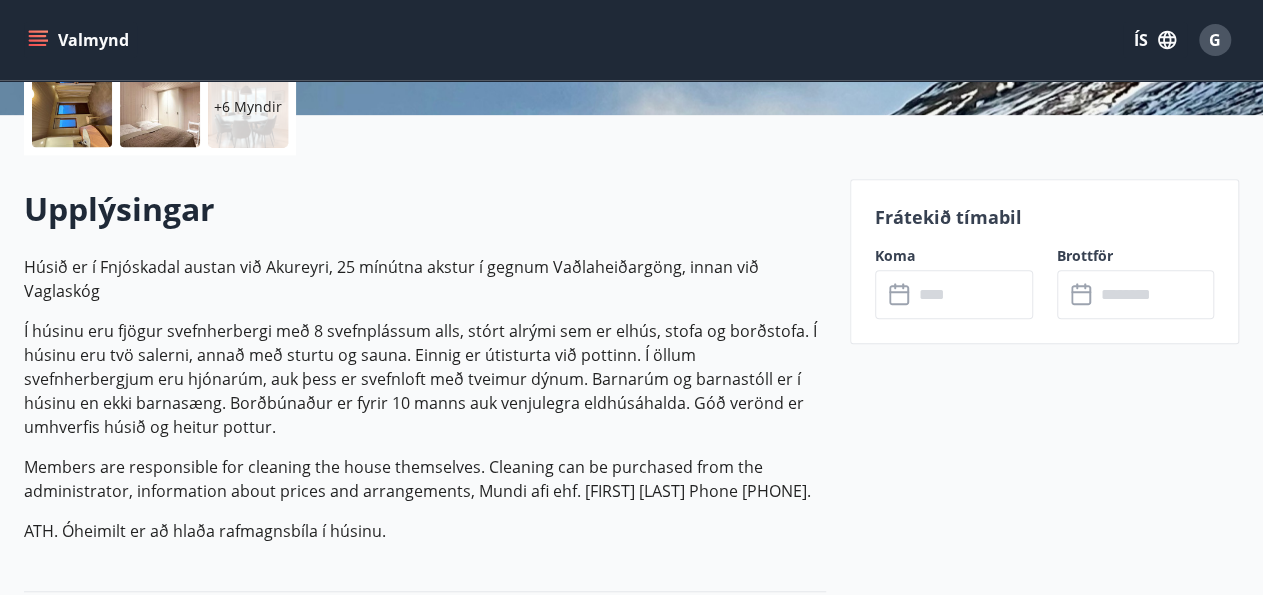 click 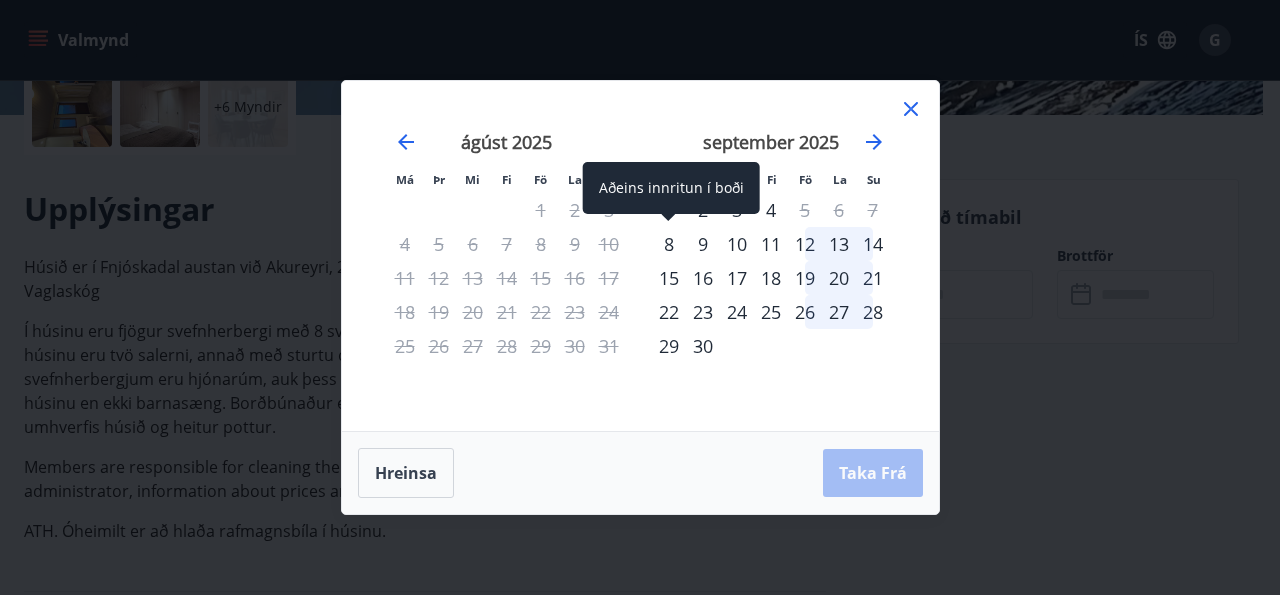 click on "8" at bounding box center [669, 244] 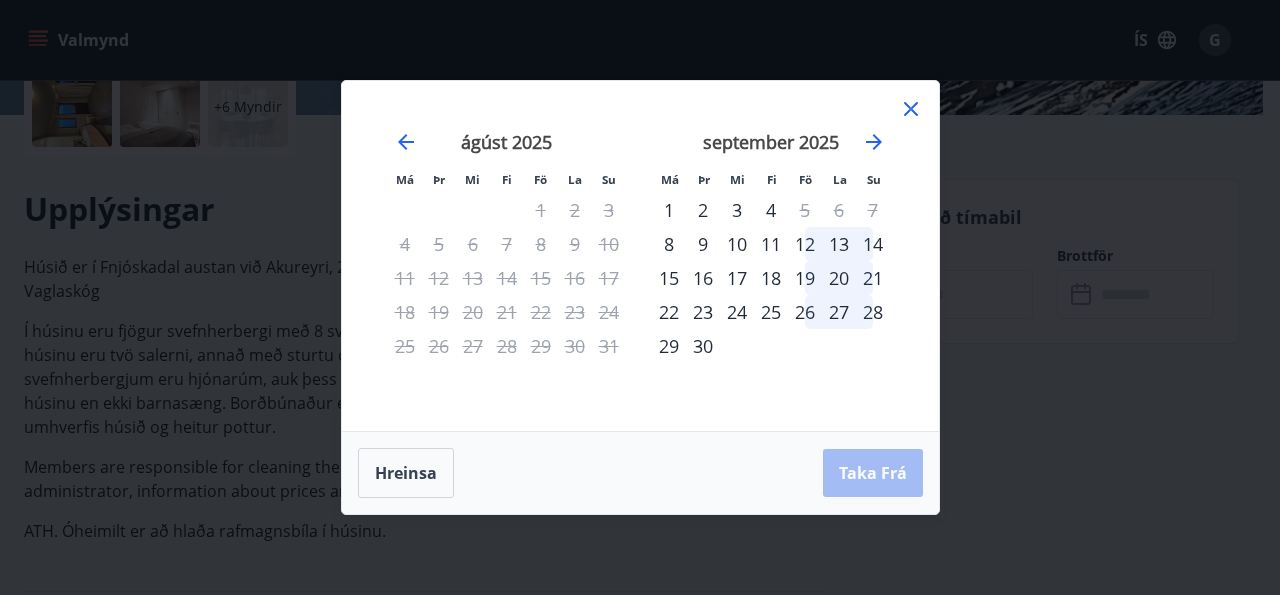 click on "15" at bounding box center [669, 278] 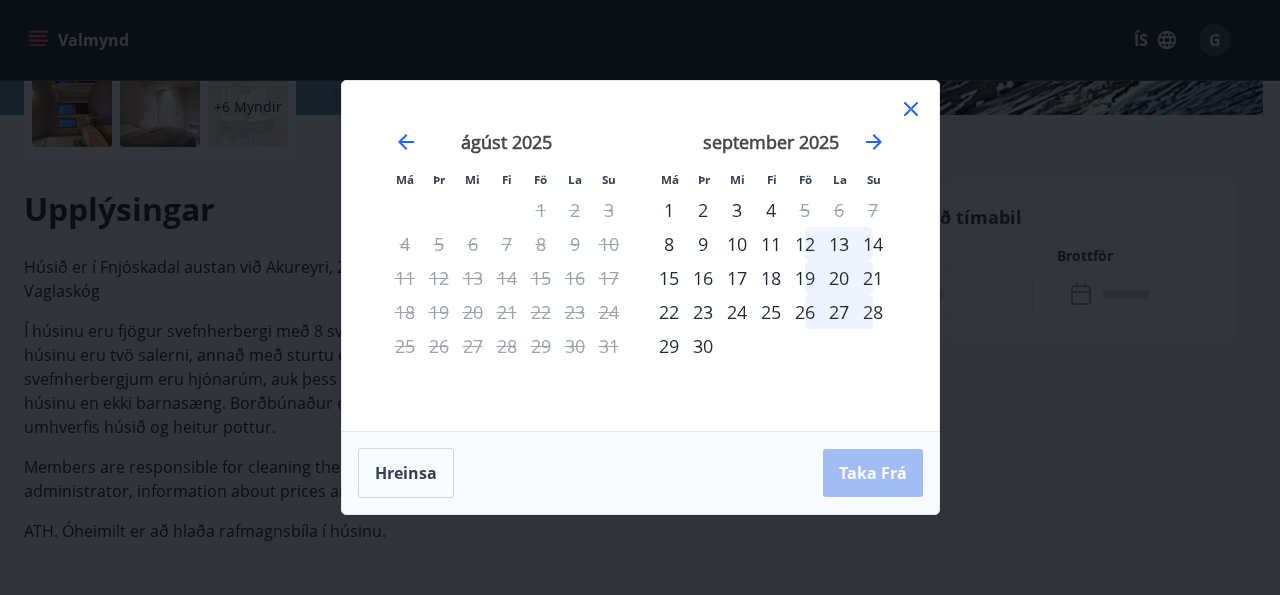 click on "15" at bounding box center (669, 278) 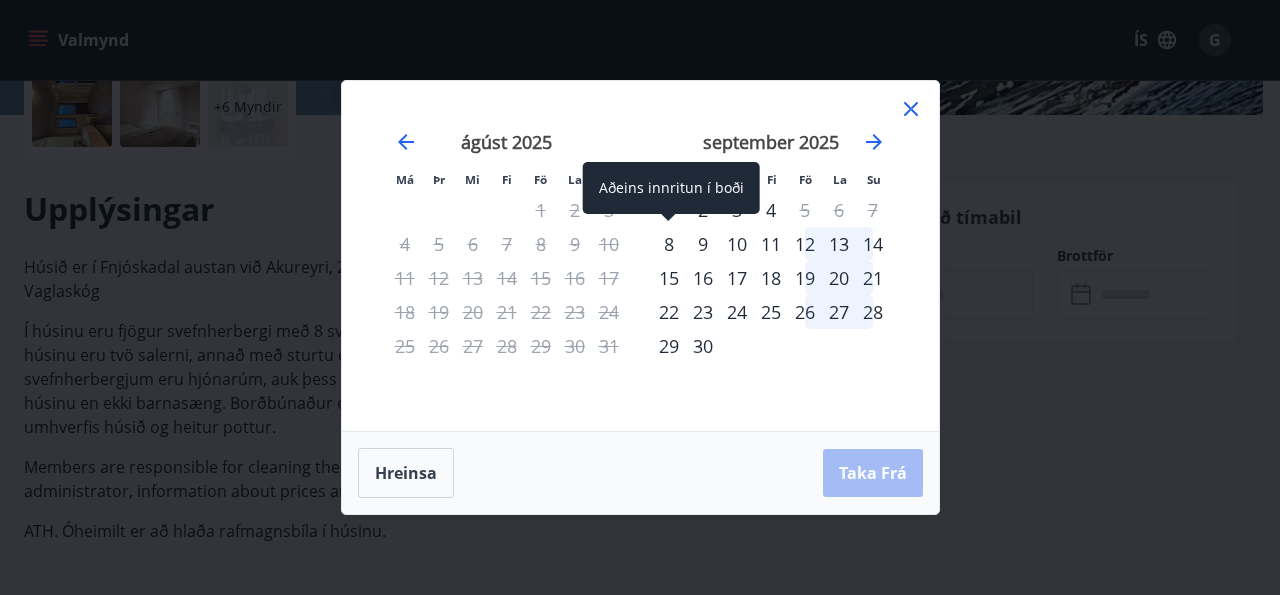 click on "8" at bounding box center (669, 244) 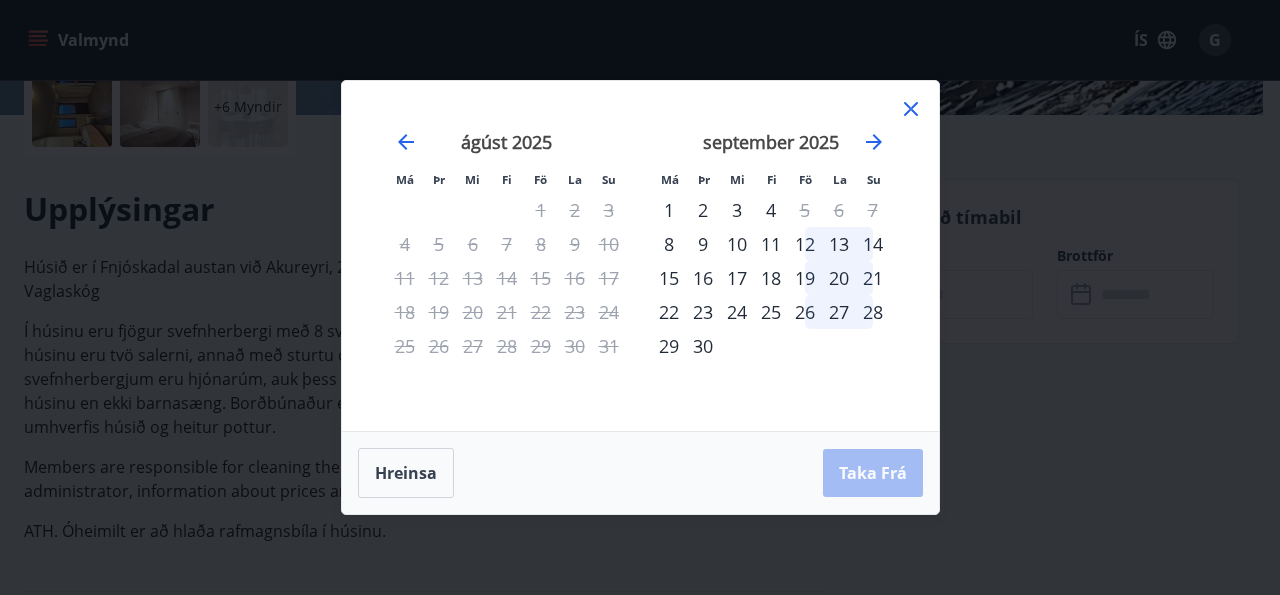 click on "14" at bounding box center [873, 244] 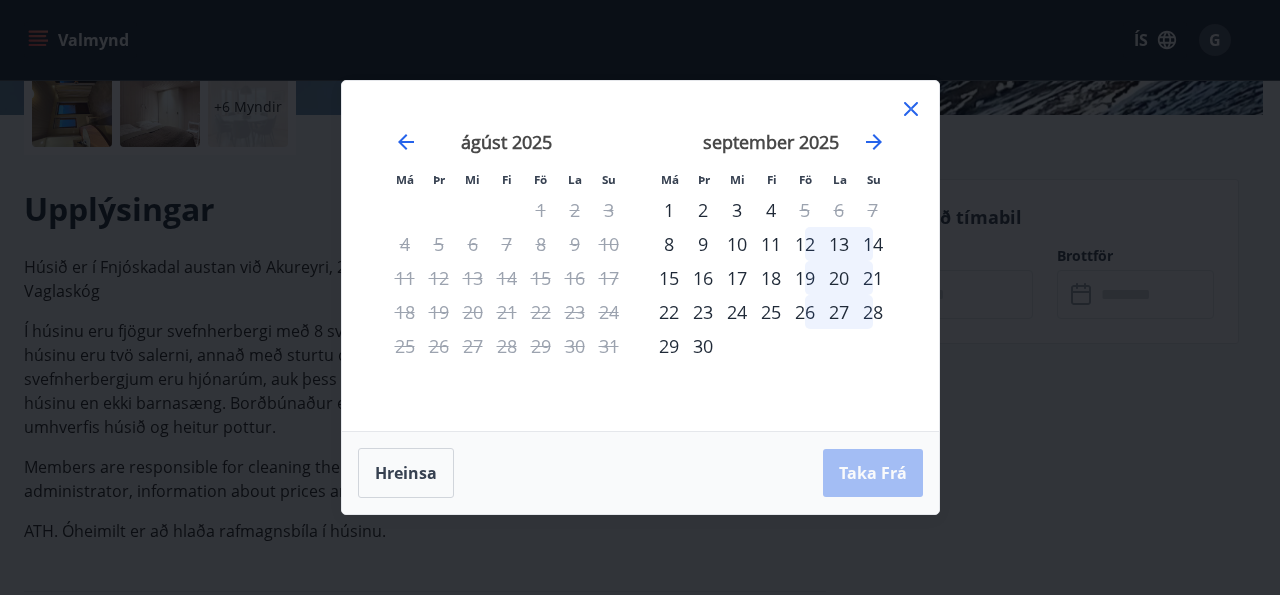 click 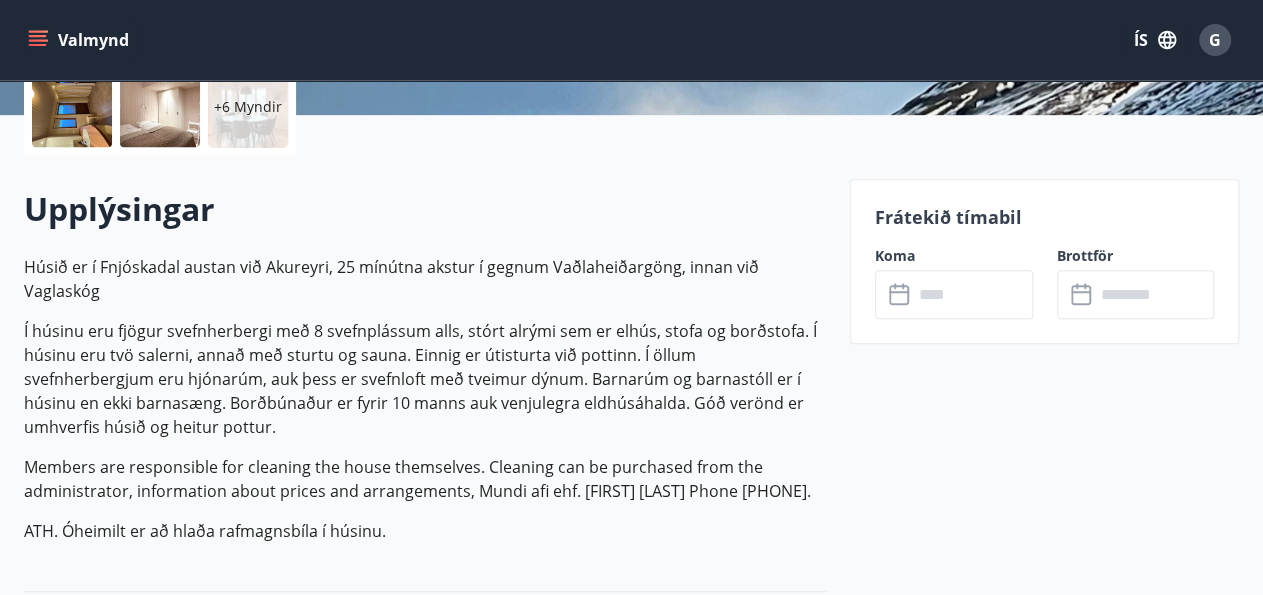click on "[LOCATION] - [STREET] [NUMBER] [STREET] [NUMBER] - [POSTAL_CODE] [CITY] Size : 116 m2 Bedrooms : 4 Sleeps : 8" at bounding box center [631, -185] 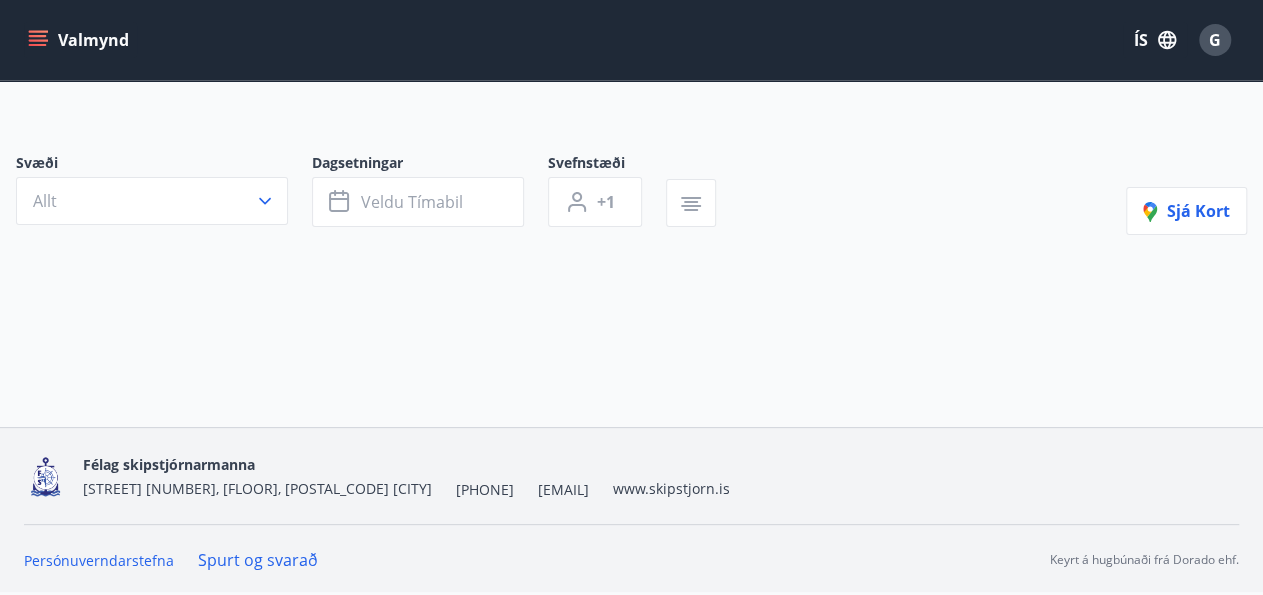 scroll, scrollTop: 0, scrollLeft: 0, axis: both 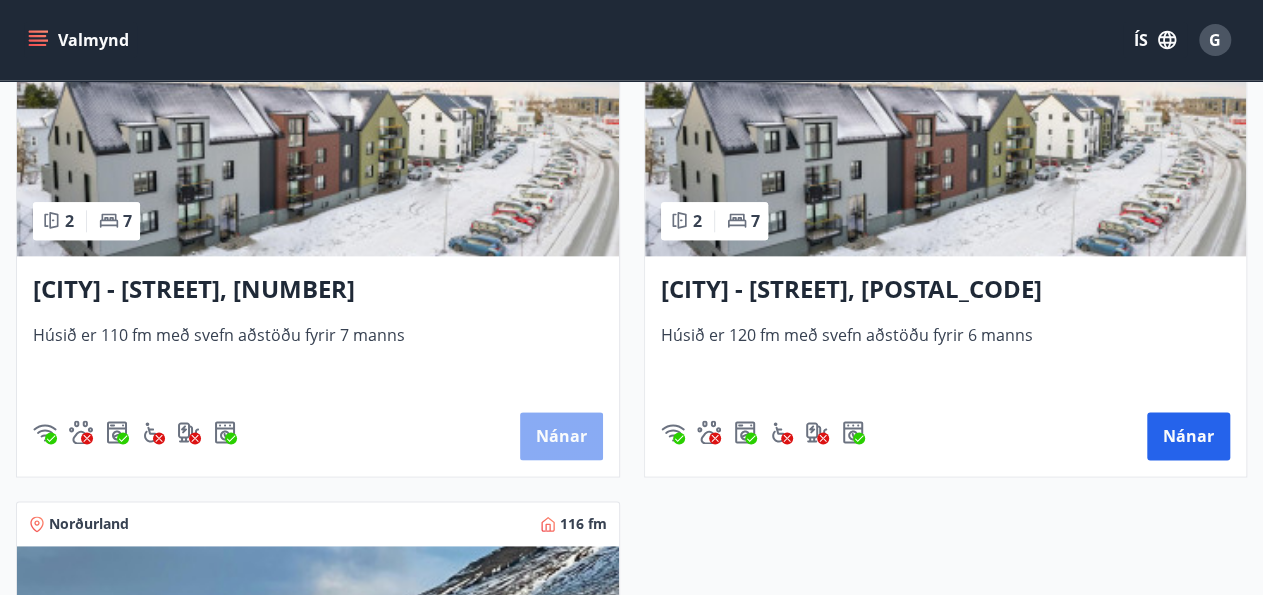 click on "Nánar" at bounding box center (561, 436) 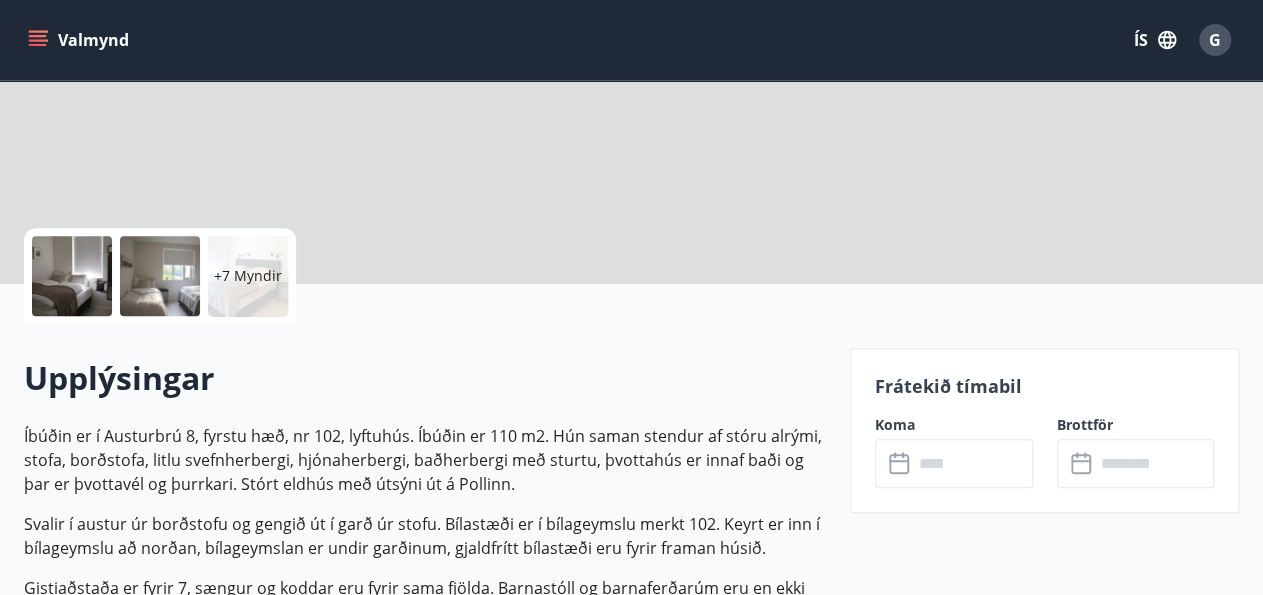 scroll, scrollTop: 0, scrollLeft: 0, axis: both 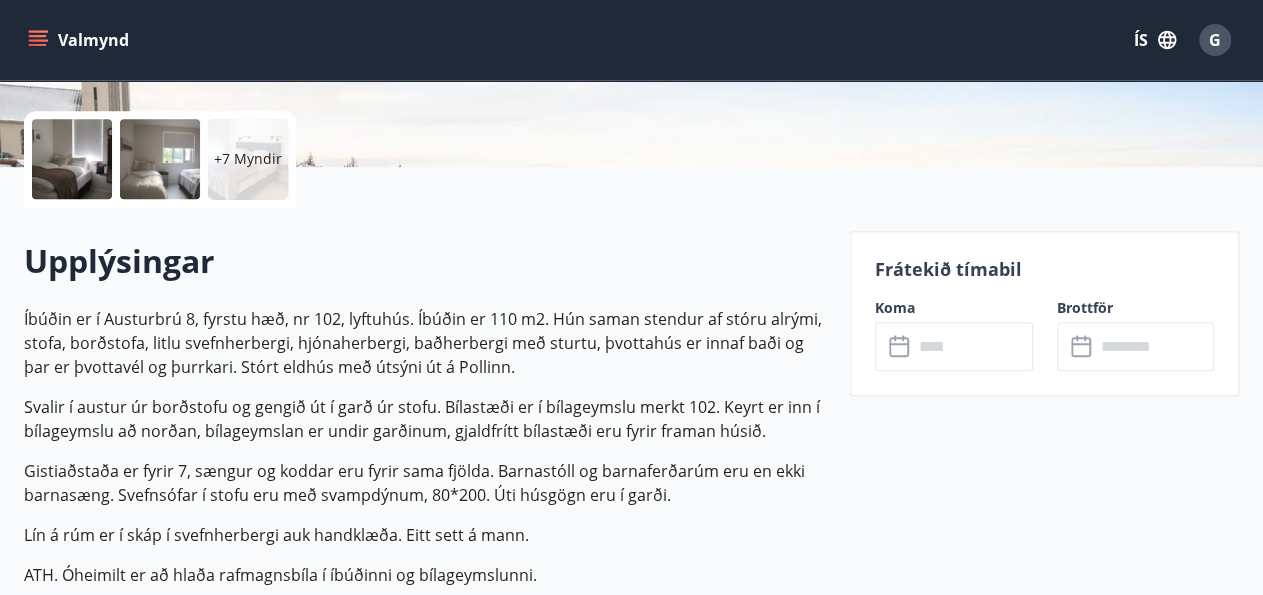 click 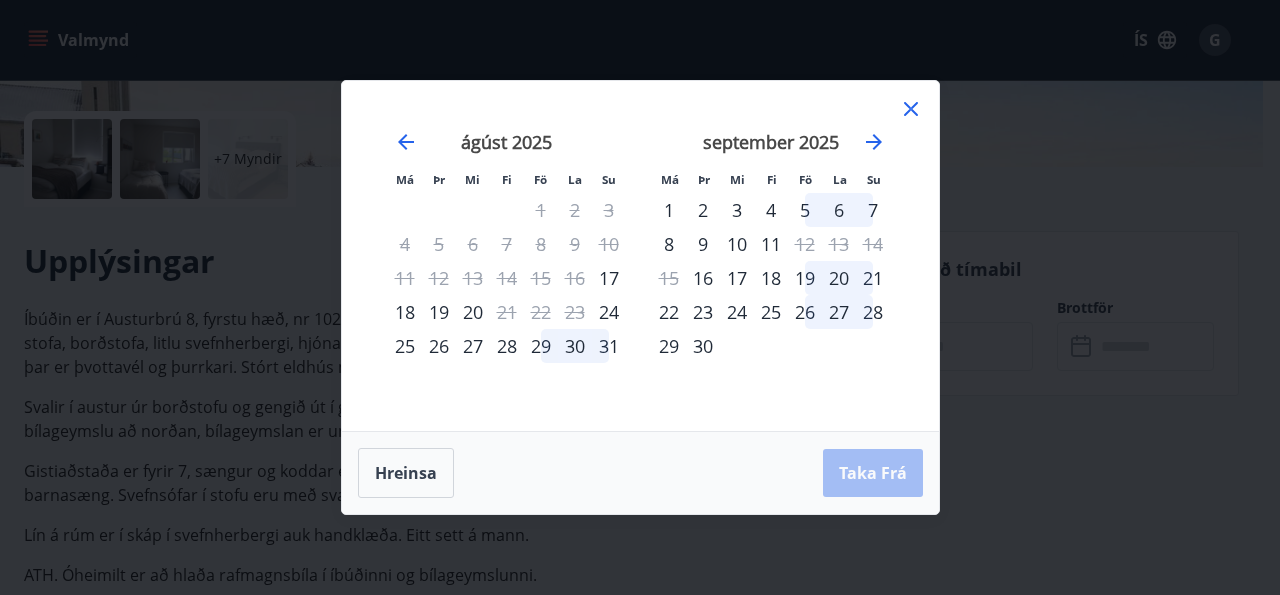 click 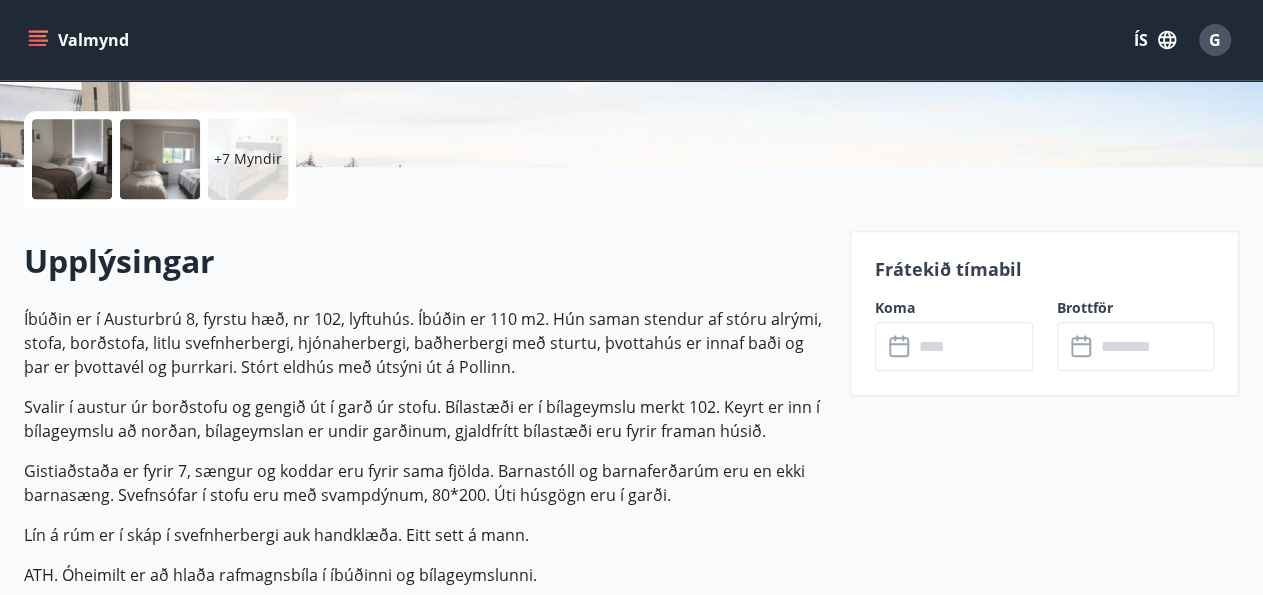 scroll, scrollTop: 0, scrollLeft: 0, axis: both 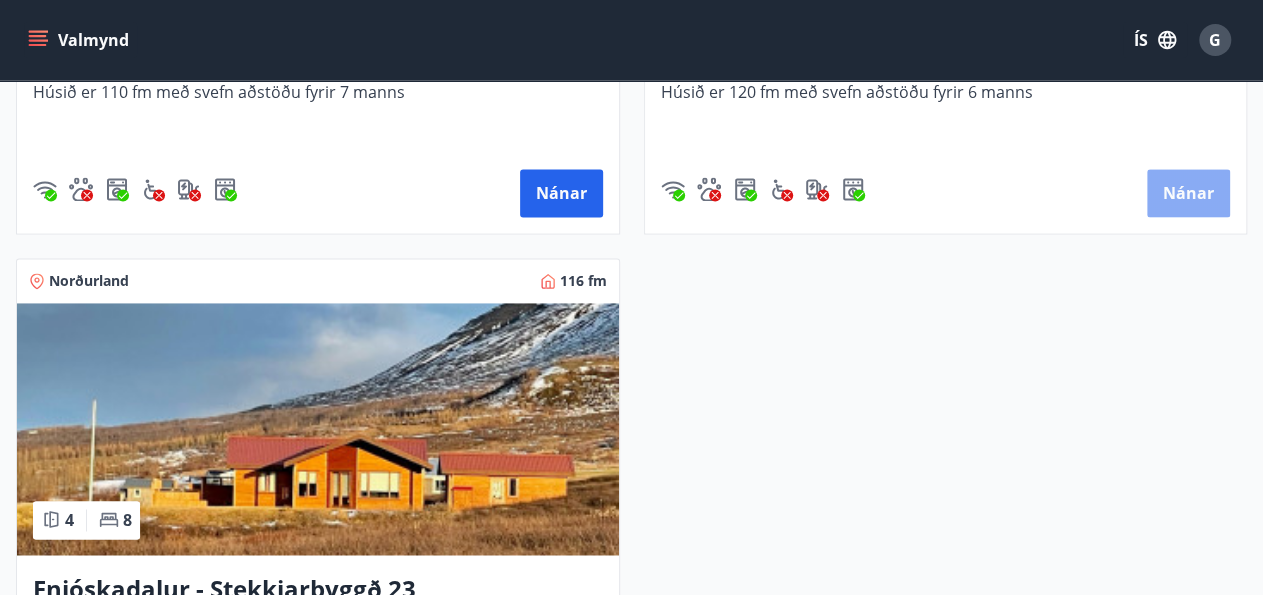 click on "Nánar" at bounding box center (1188, 193) 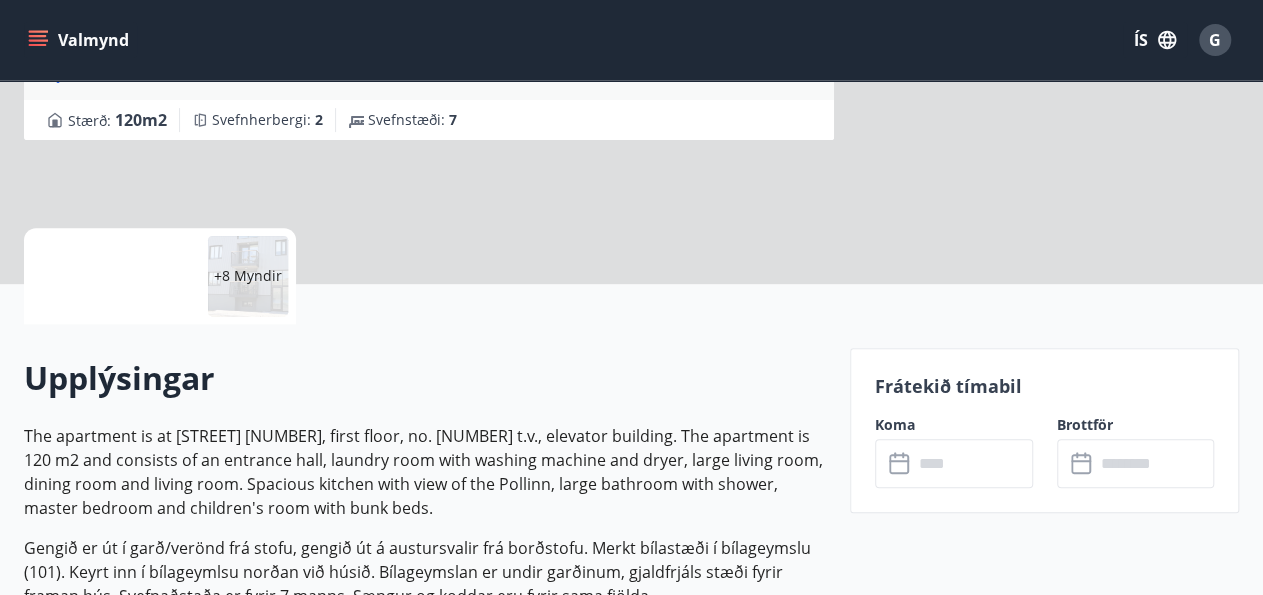 scroll, scrollTop: 0, scrollLeft: 0, axis: both 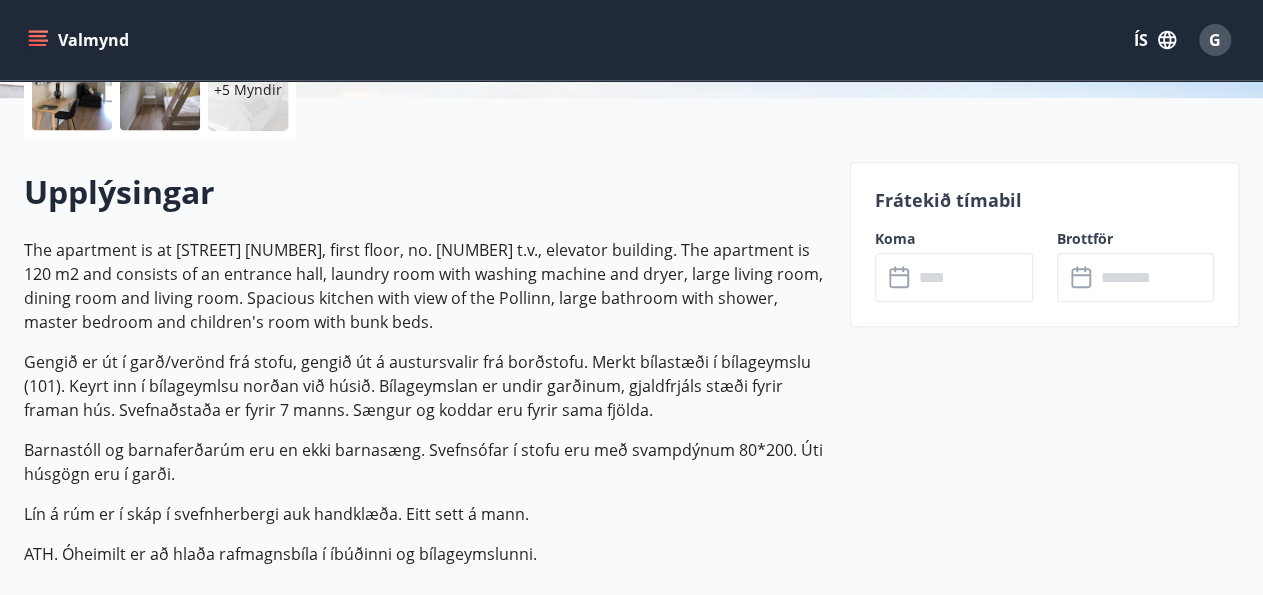 click 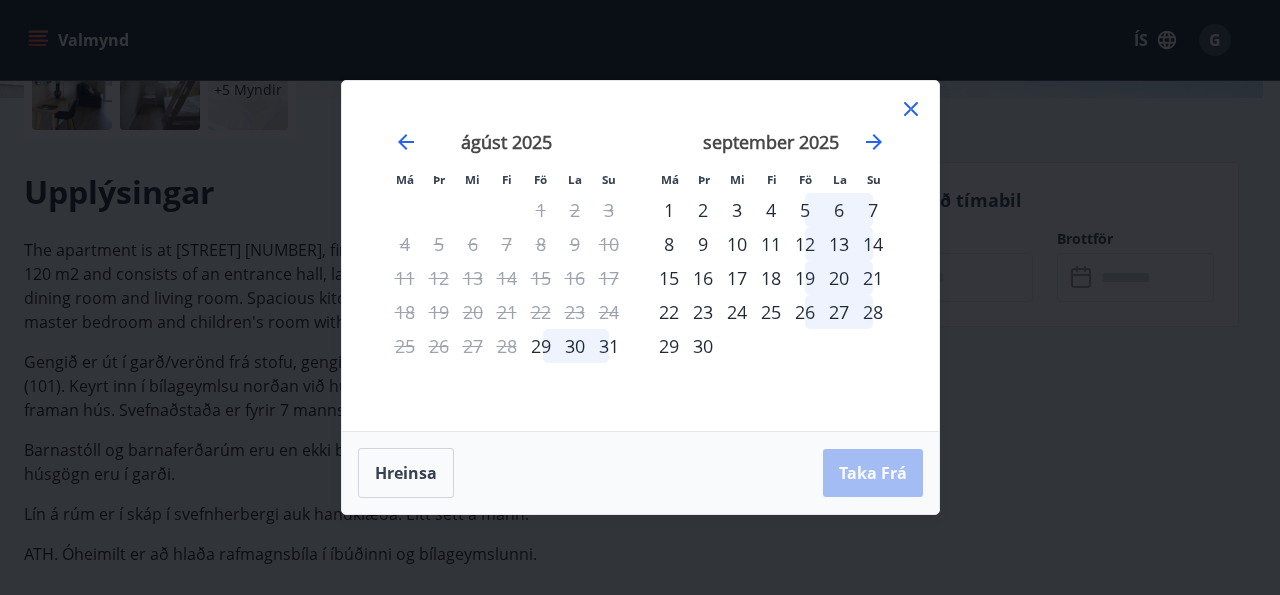 click 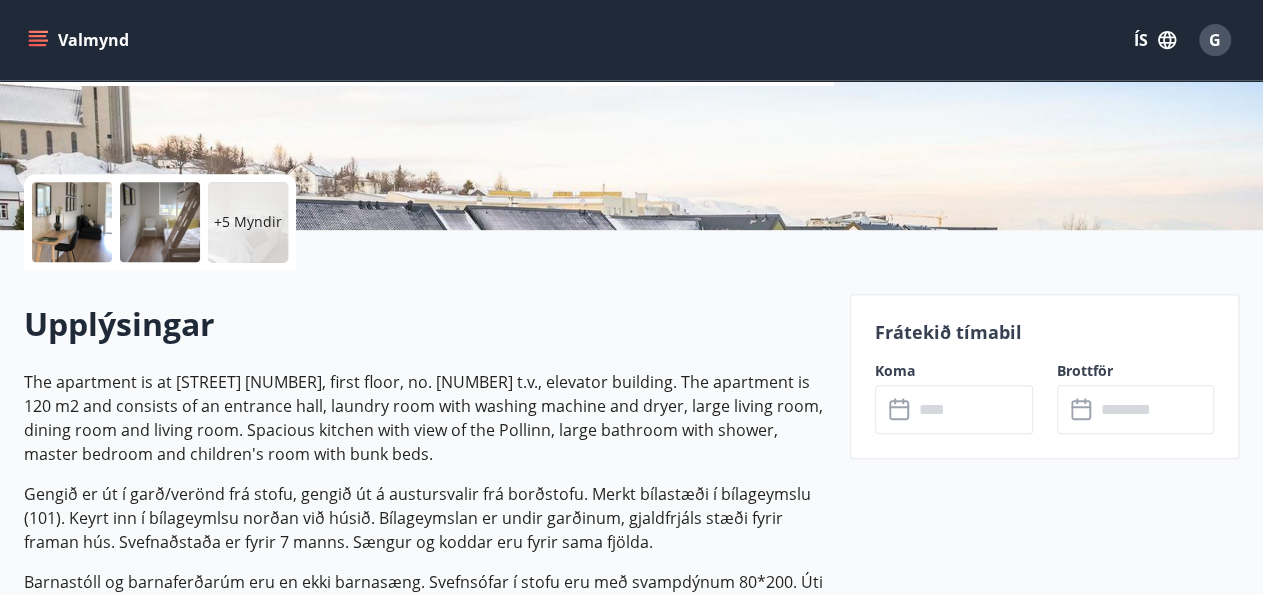 scroll, scrollTop: 364, scrollLeft: 0, axis: vertical 